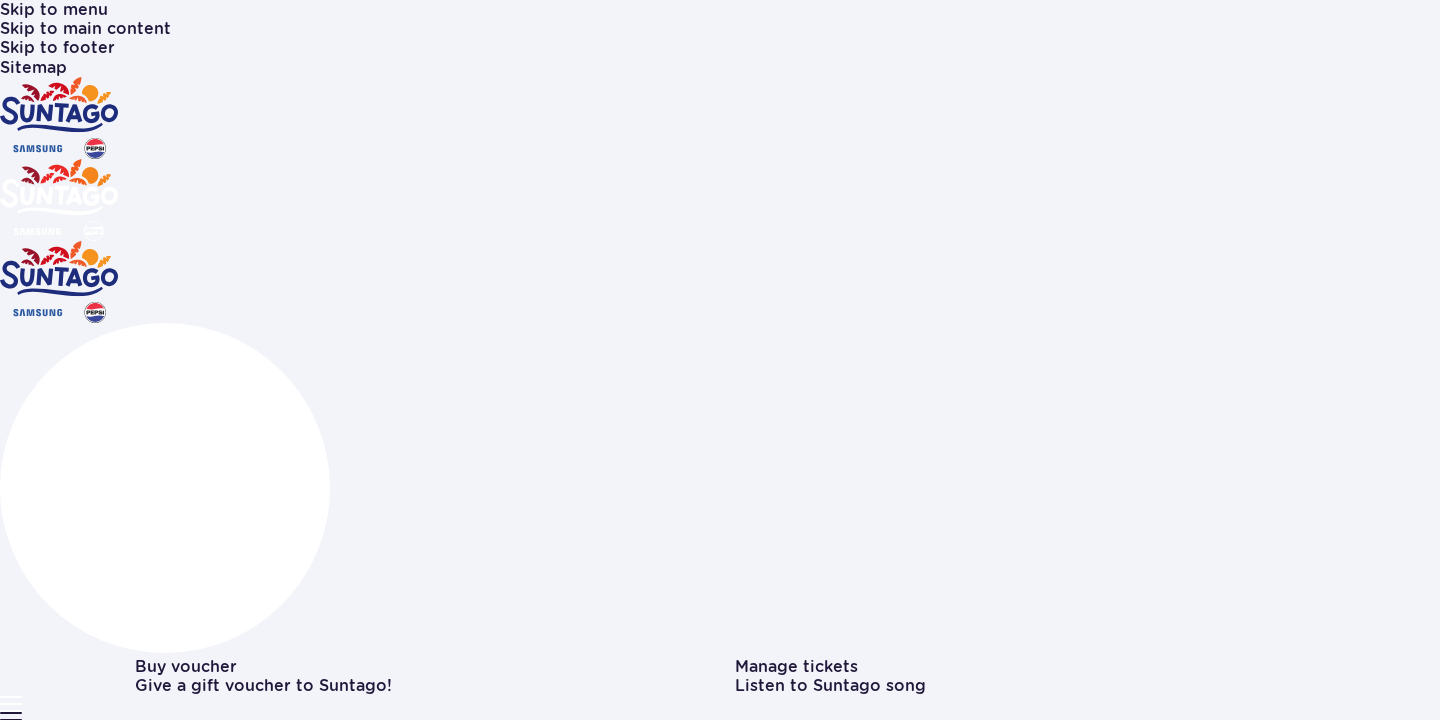 scroll, scrollTop: 0, scrollLeft: 0, axis: both 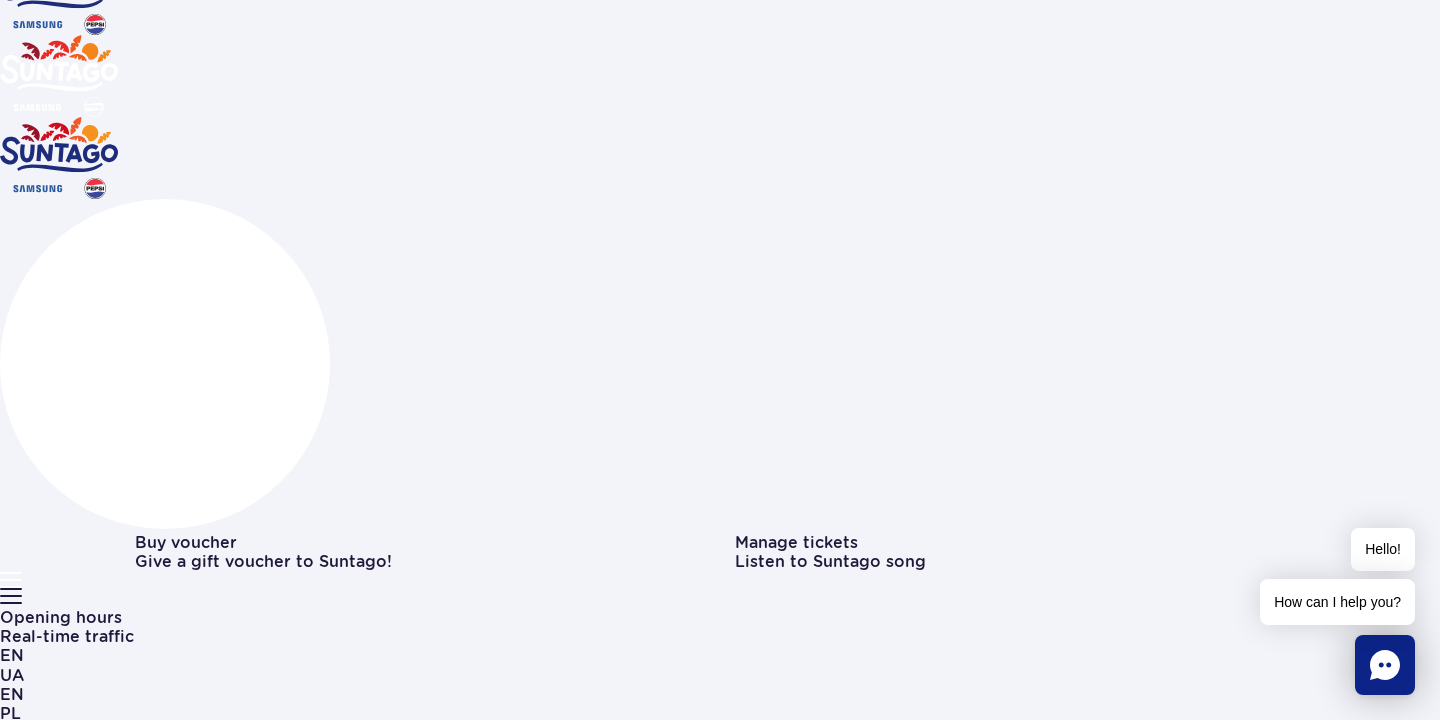 click at bounding box center (735, 11553) 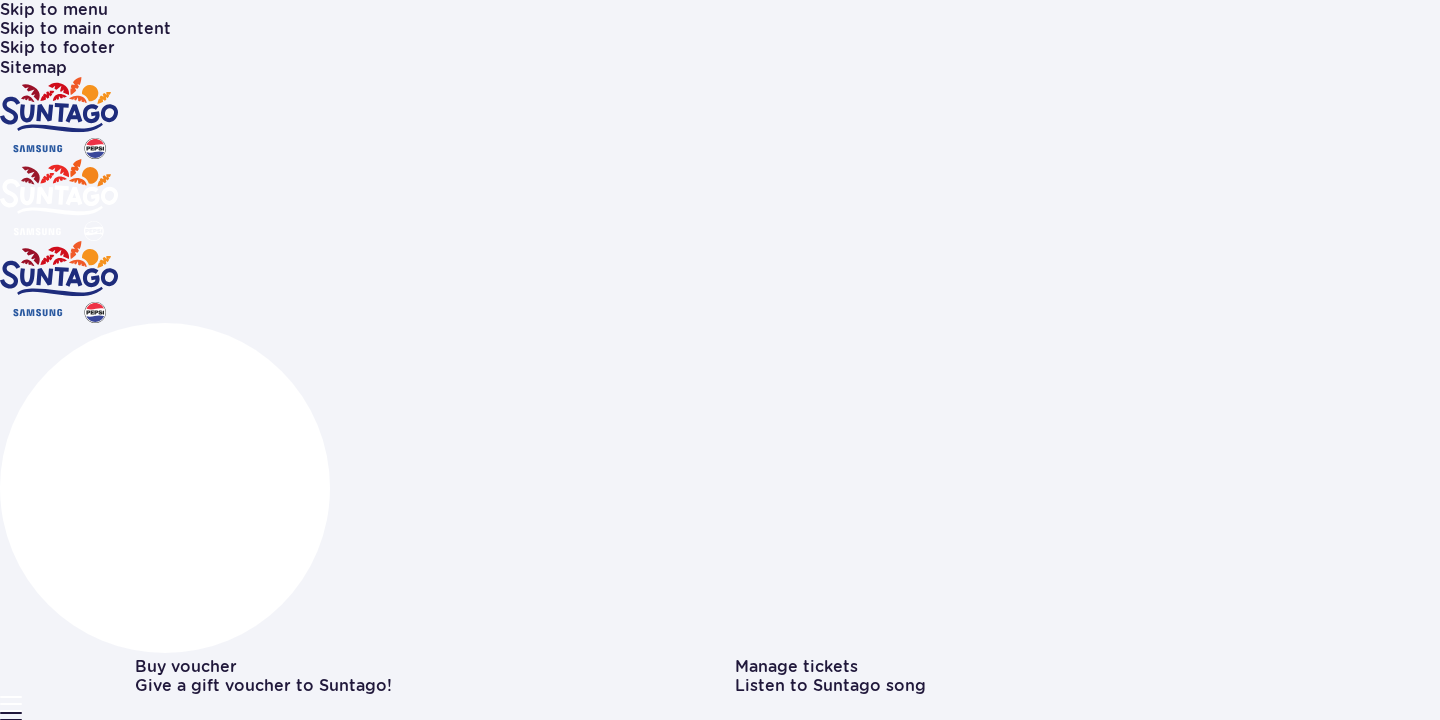 scroll, scrollTop: 0, scrollLeft: 0, axis: both 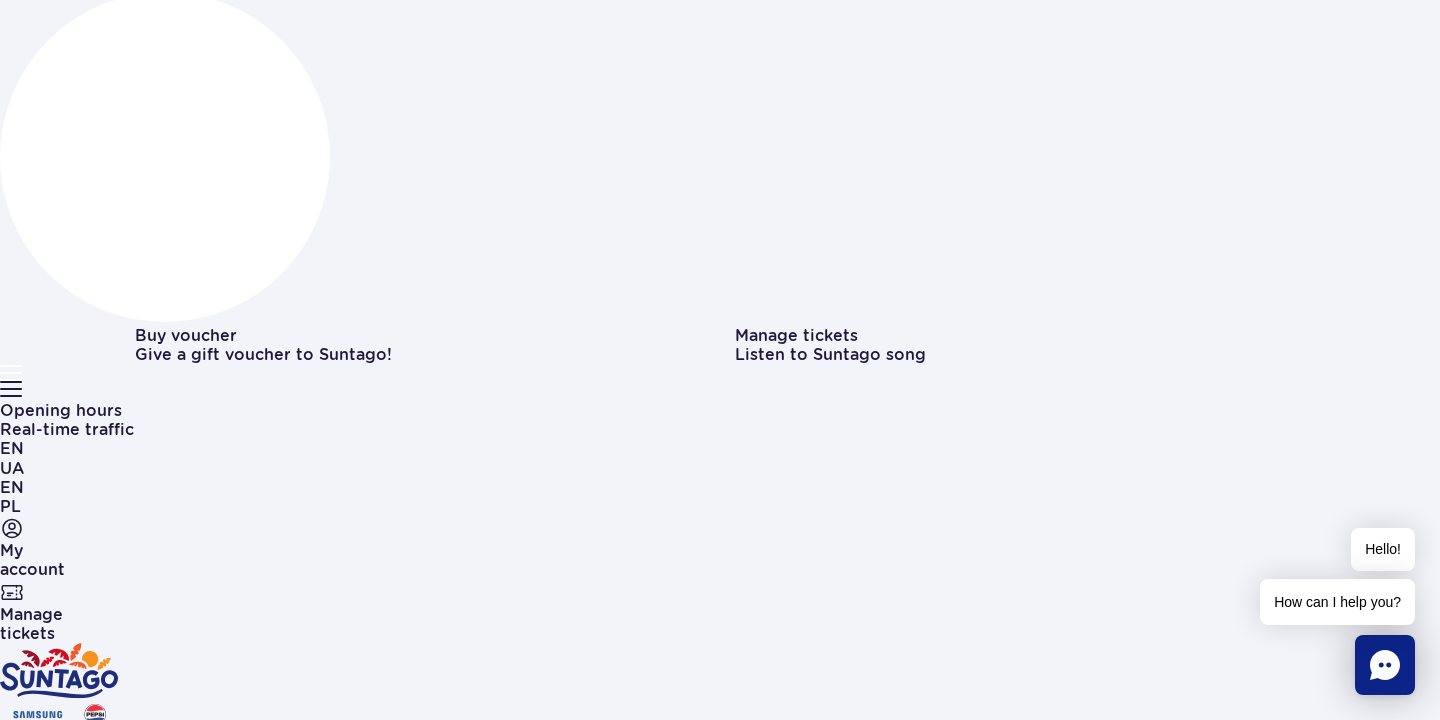 click on "Weekends & holidays" at bounding box center (87, 11034) 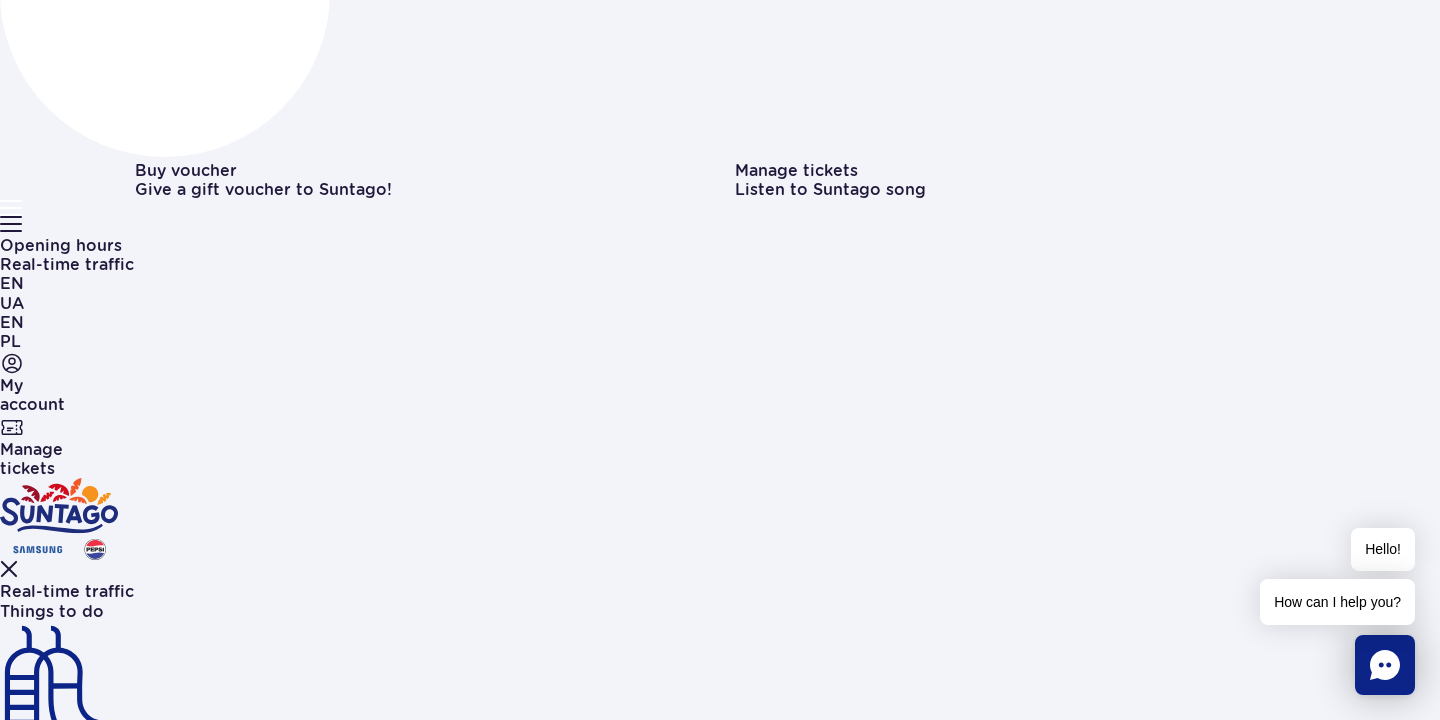scroll, scrollTop: 544, scrollLeft: 0, axis: vertical 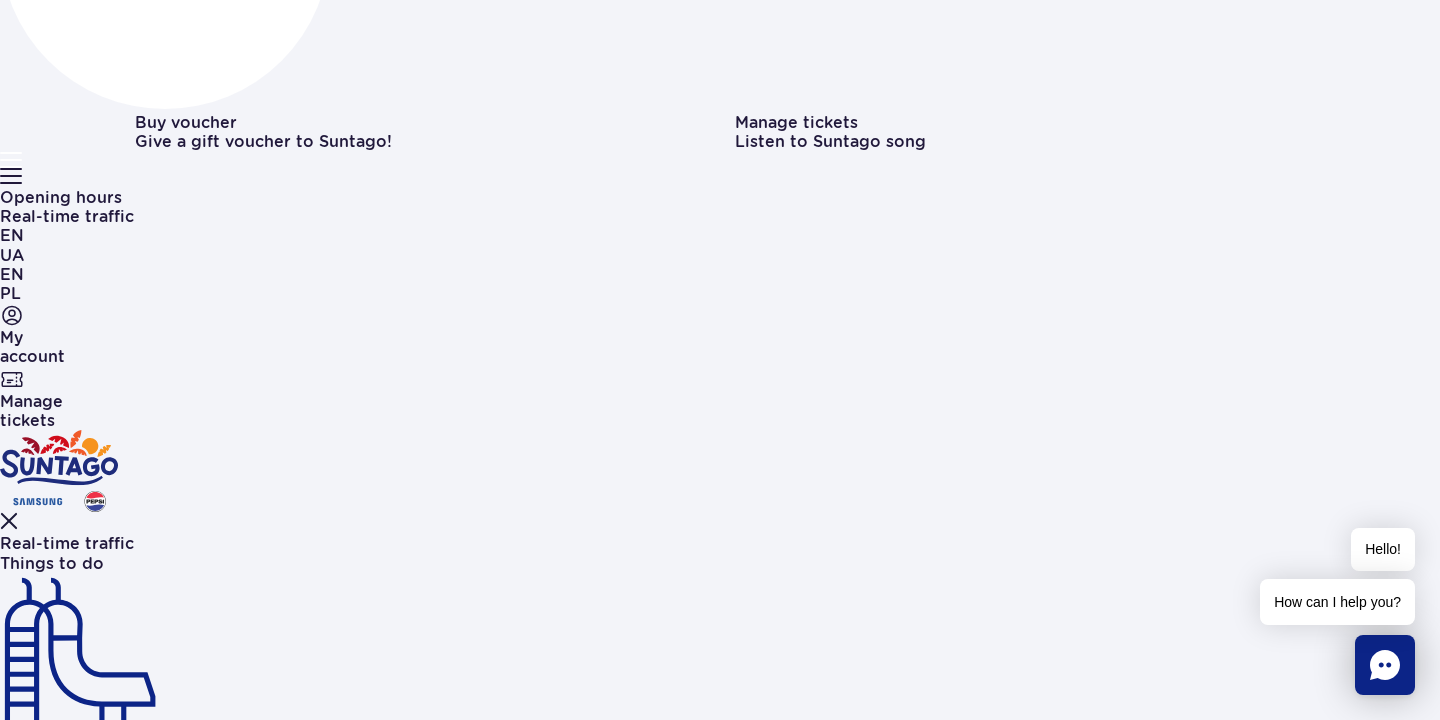 click on "3 zones  16+
Jamango, Relax, Saunaria" at bounding box center (720, 13574) 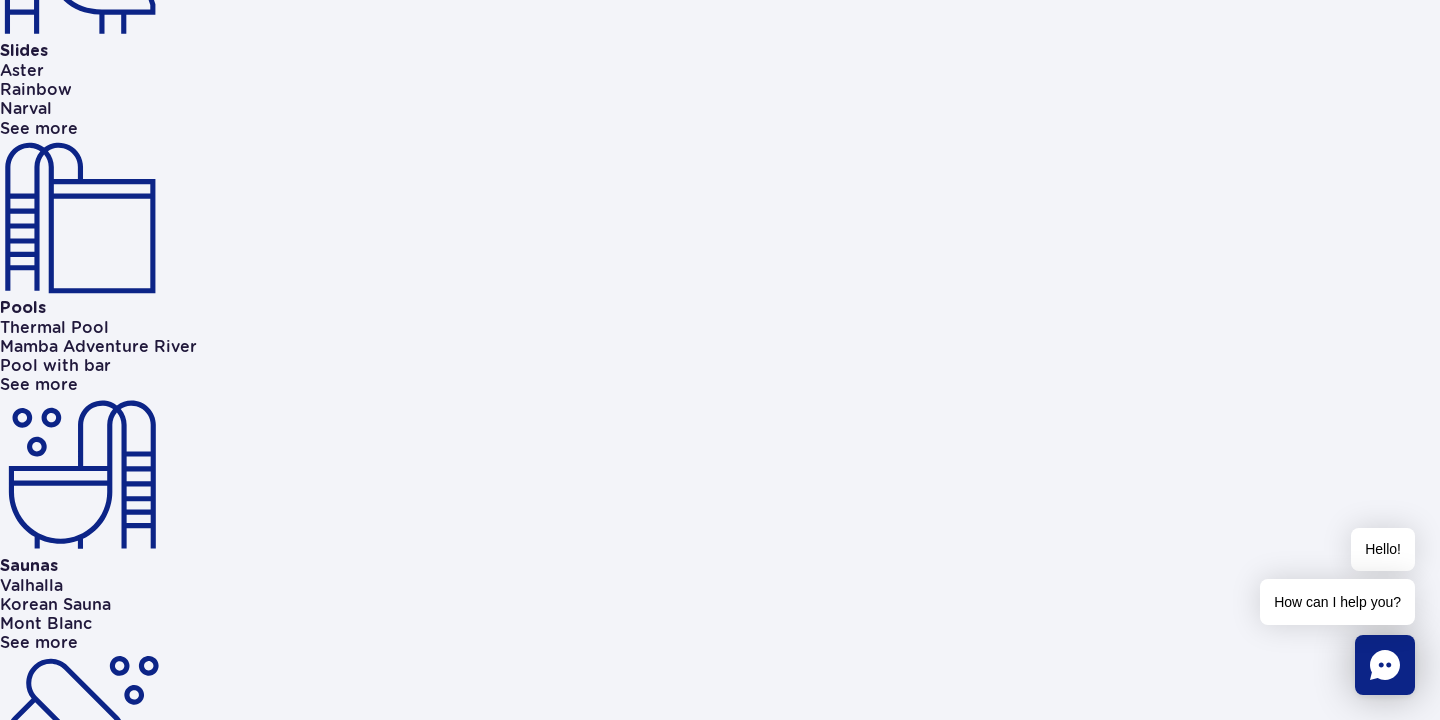 scroll, scrollTop: 1337, scrollLeft: 0, axis: vertical 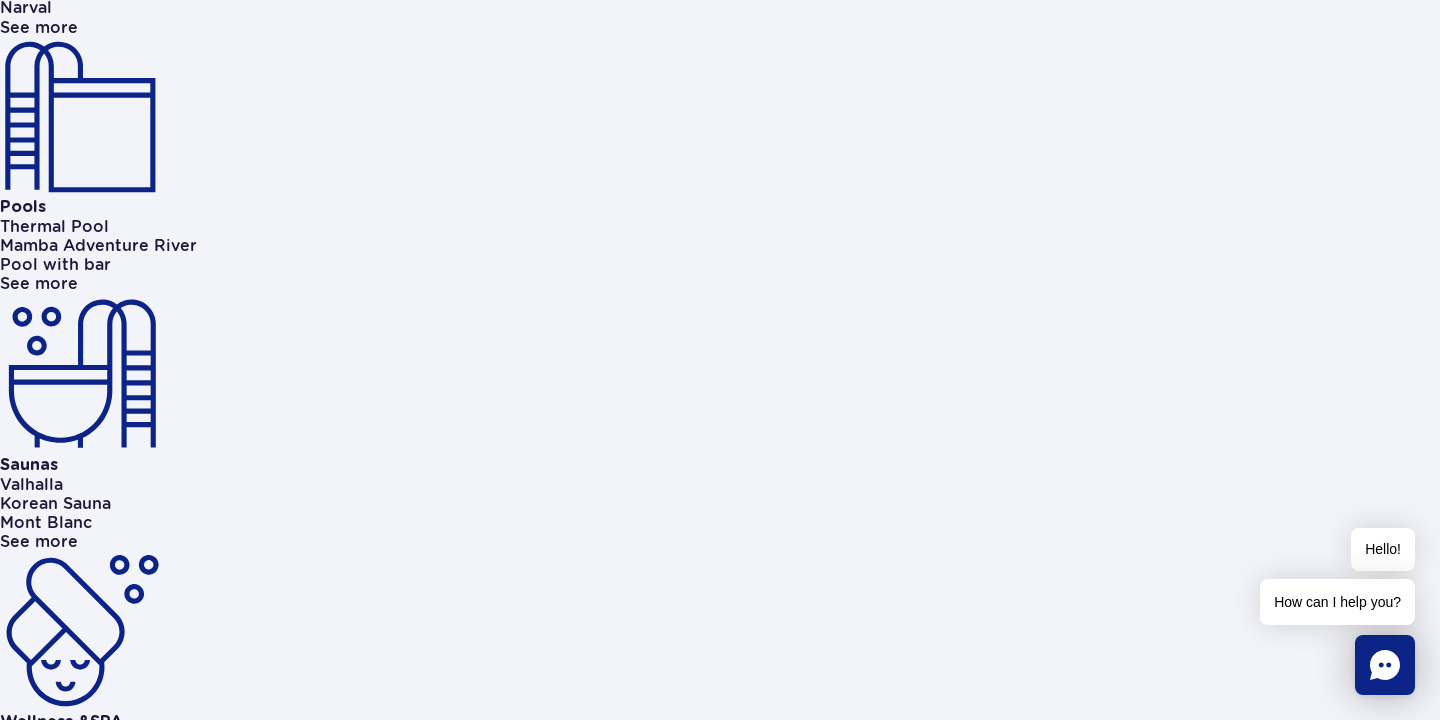 click on "1. How much does parking cost?" at bounding box center [266, 13172] 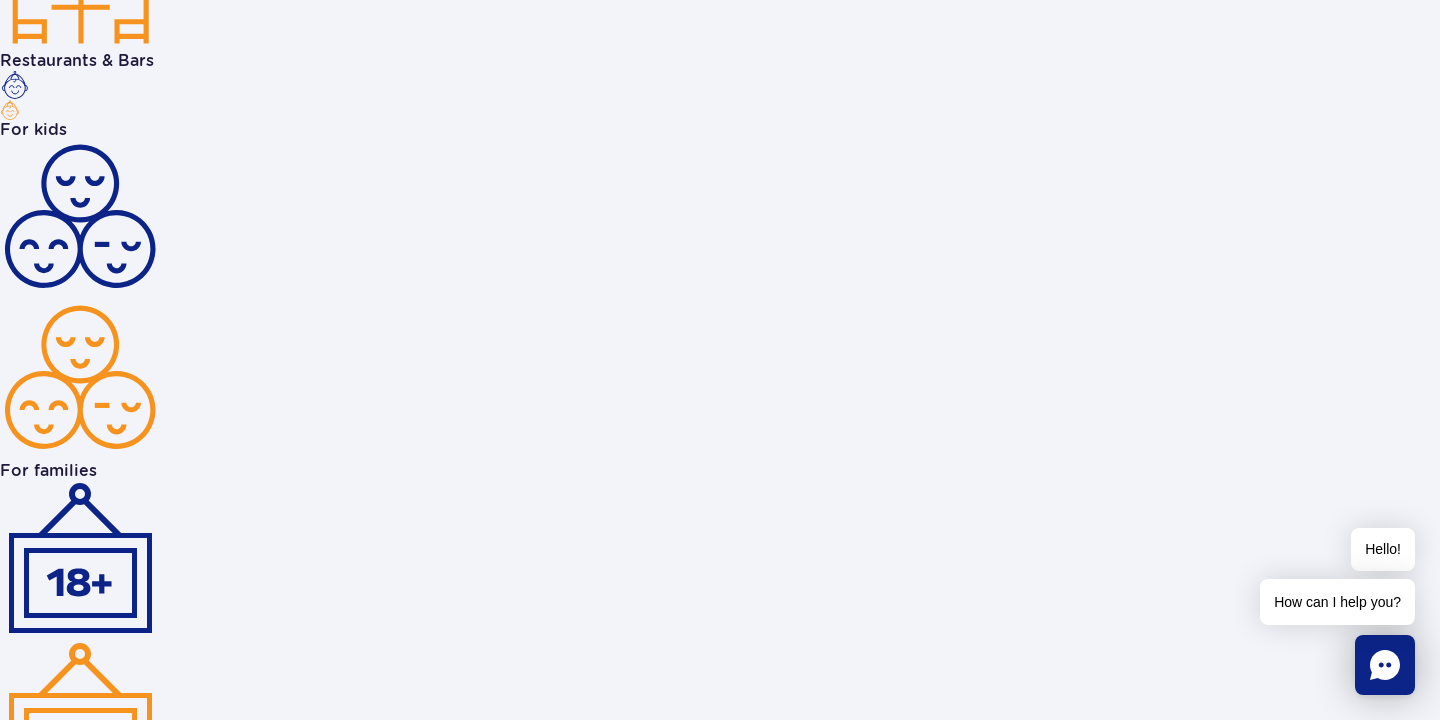 scroll, scrollTop: 2516, scrollLeft: 0, axis: vertical 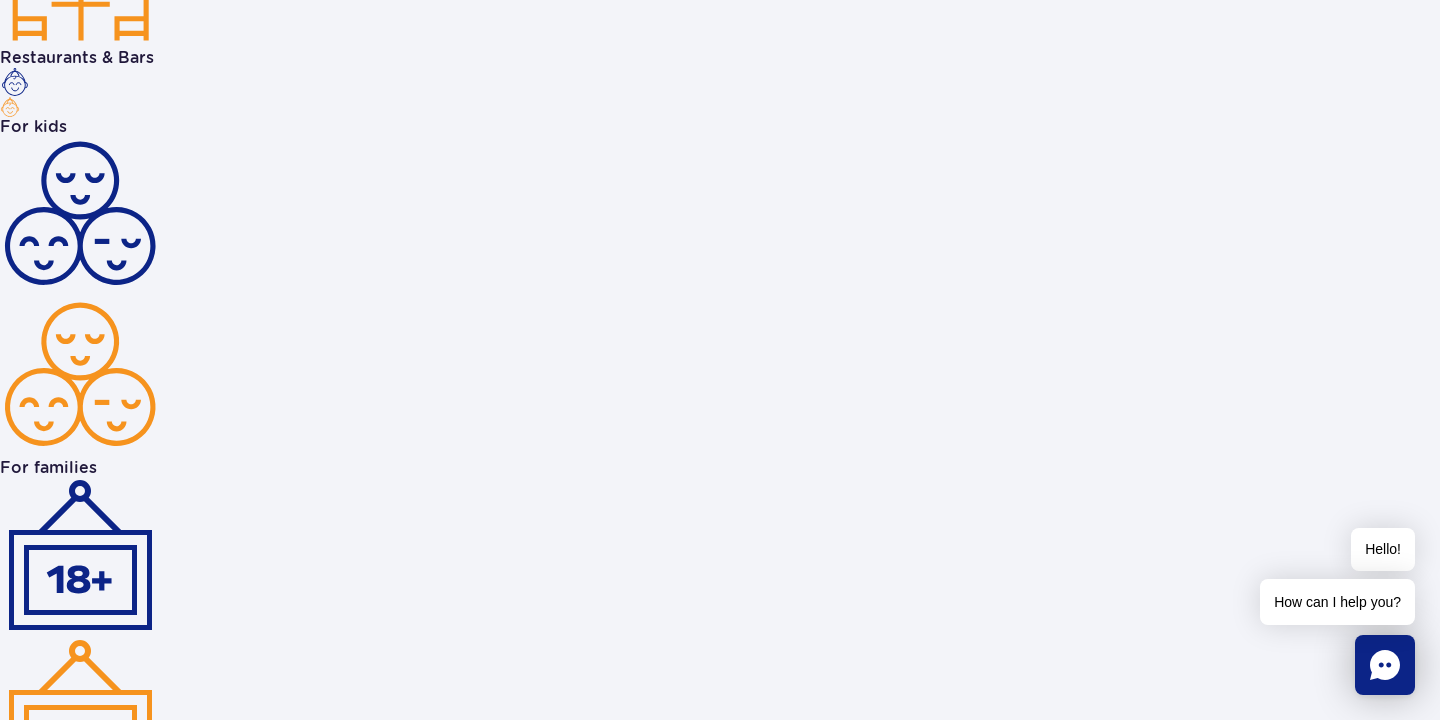 click at bounding box center (135, 12875) 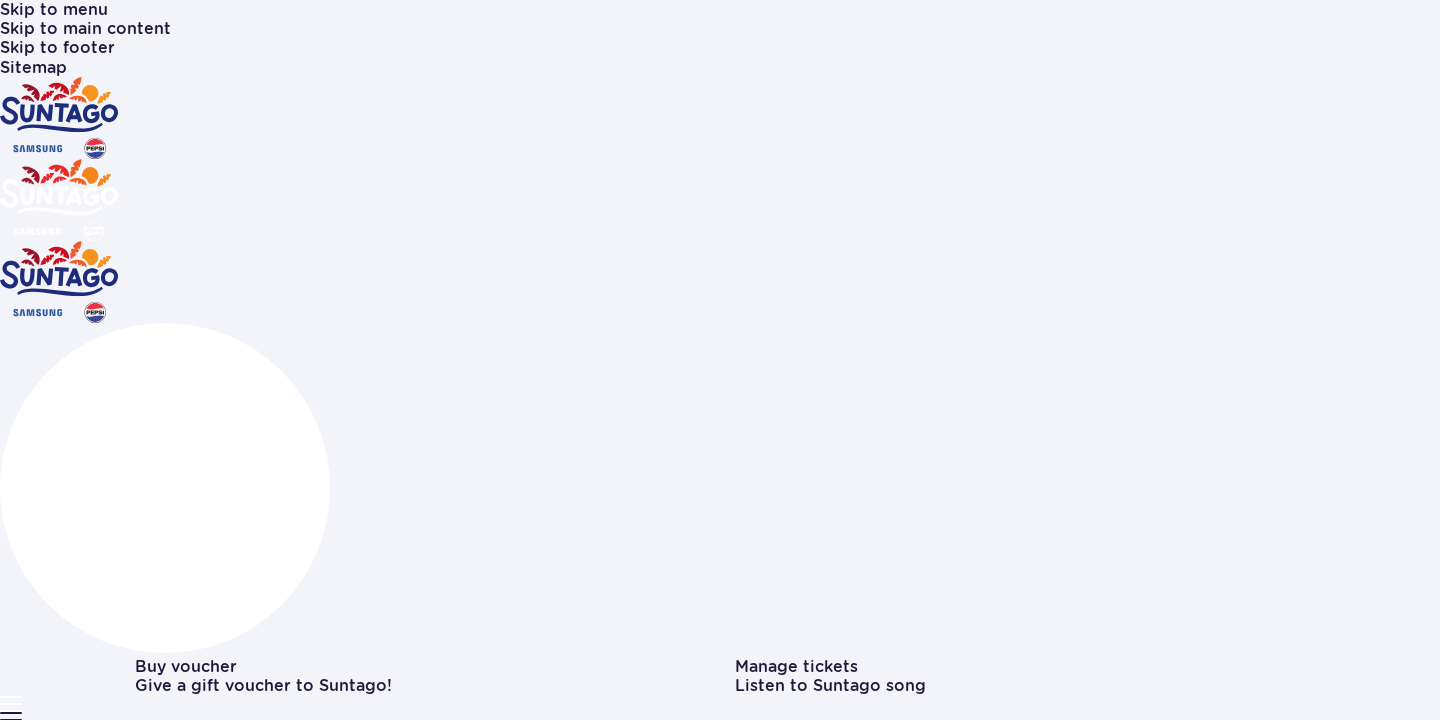 scroll, scrollTop: 0, scrollLeft: 0, axis: both 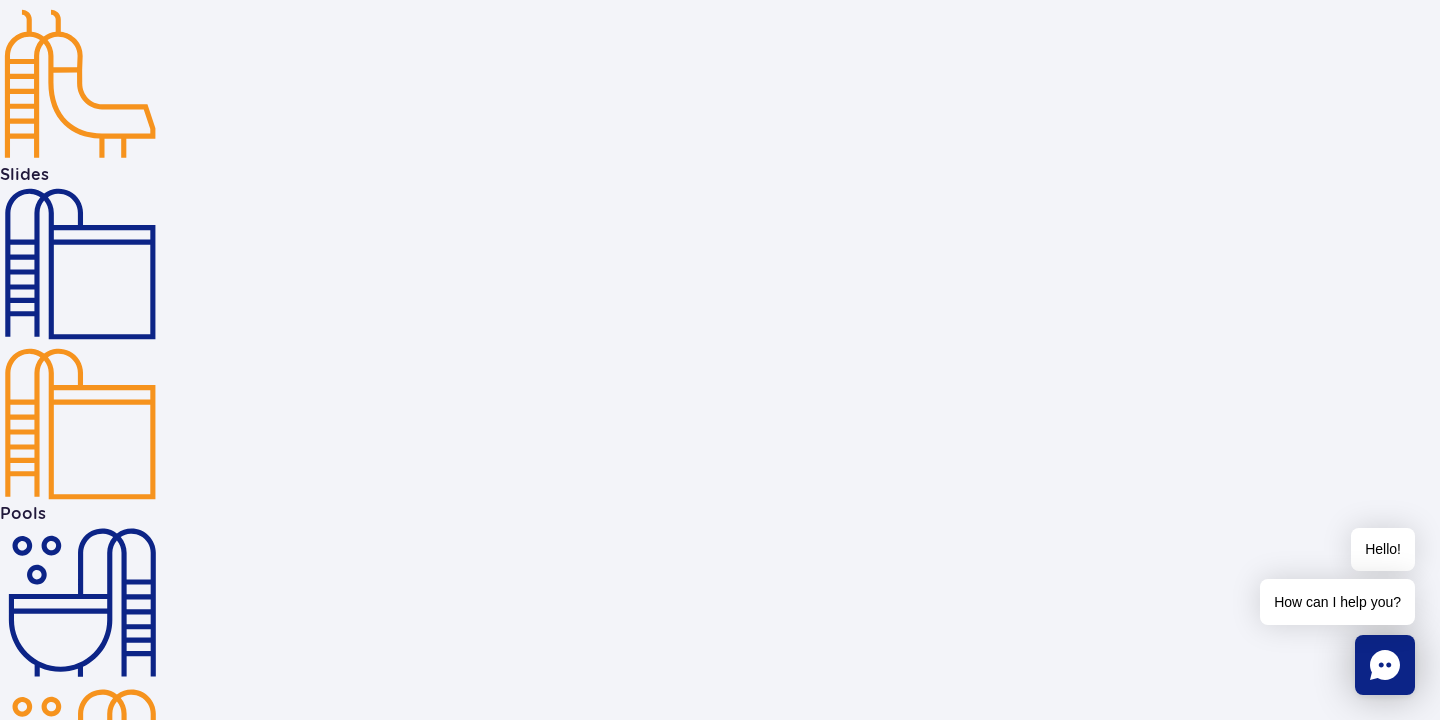 click on "Explore the park" at bounding box center (68, 3857) 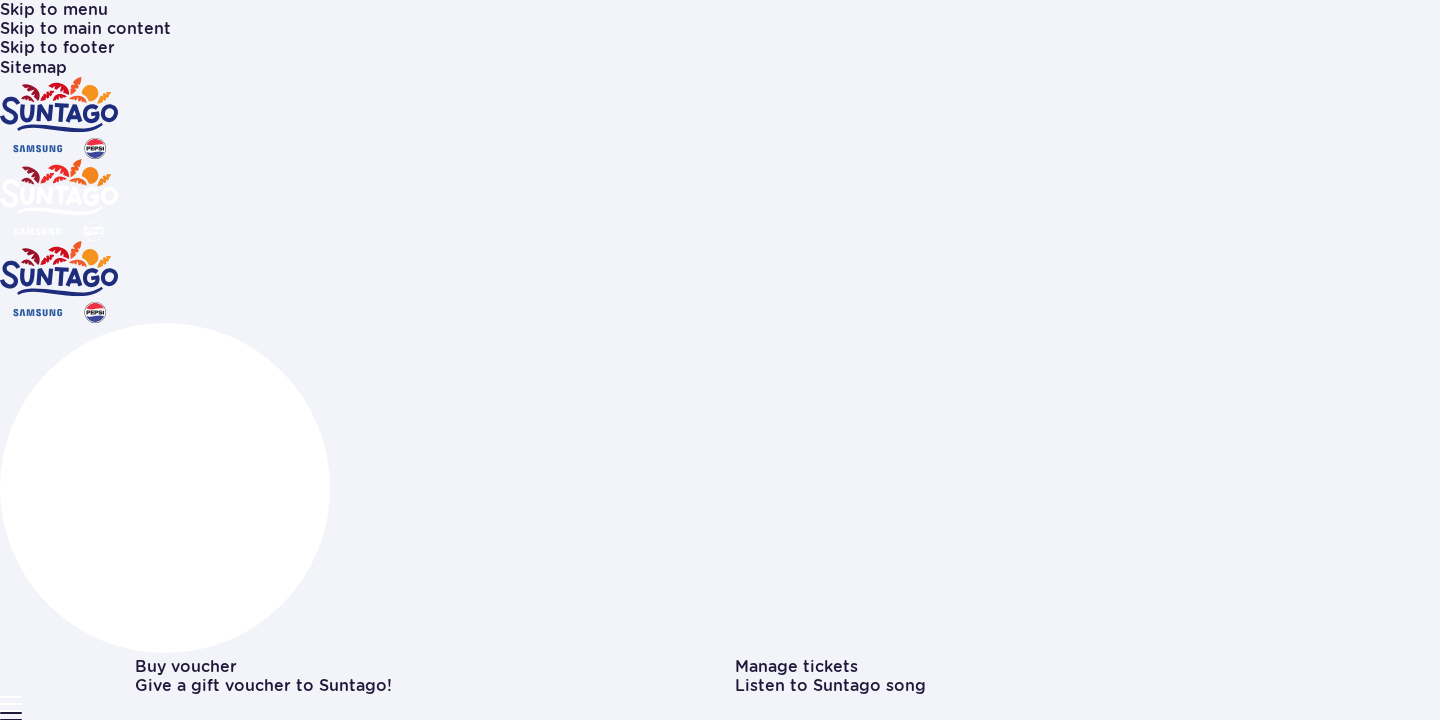 scroll, scrollTop: 0, scrollLeft: 0, axis: both 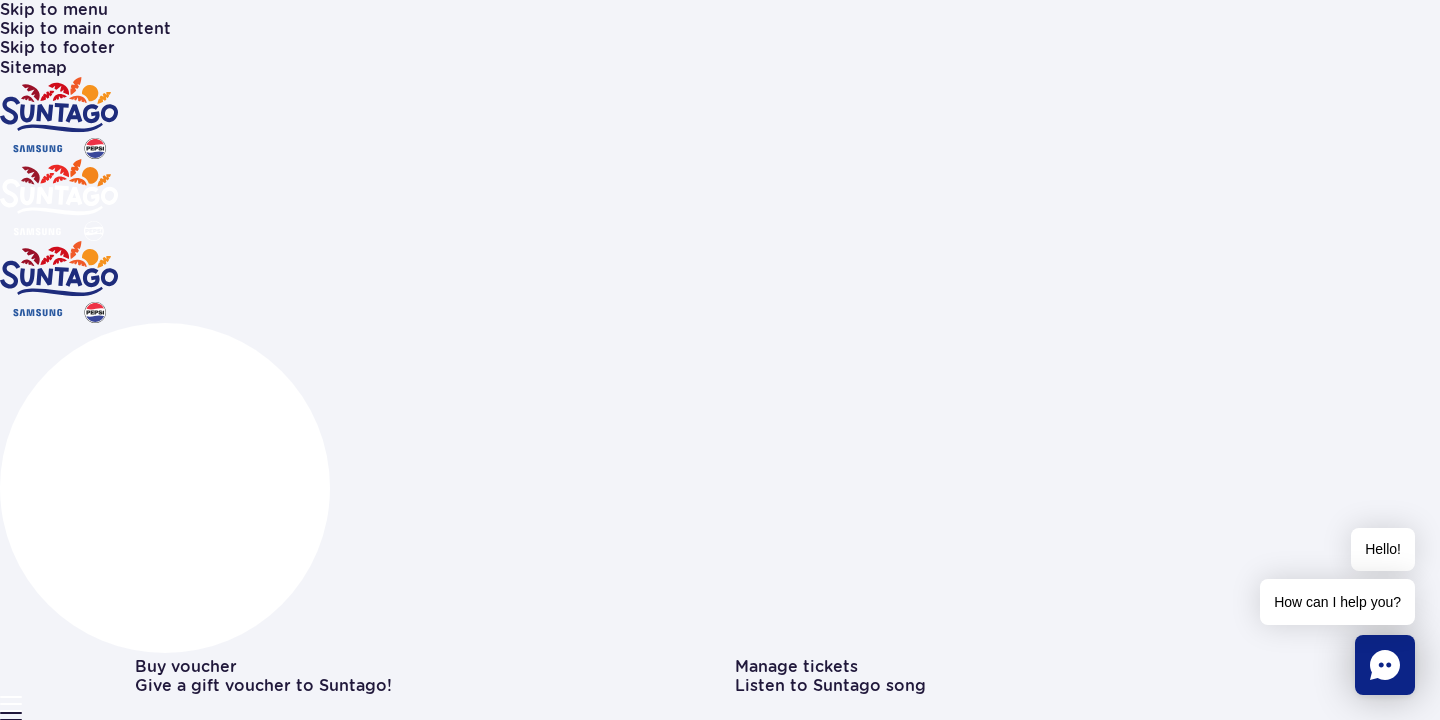 click on "For adults" at bounding box center (720, 3163) 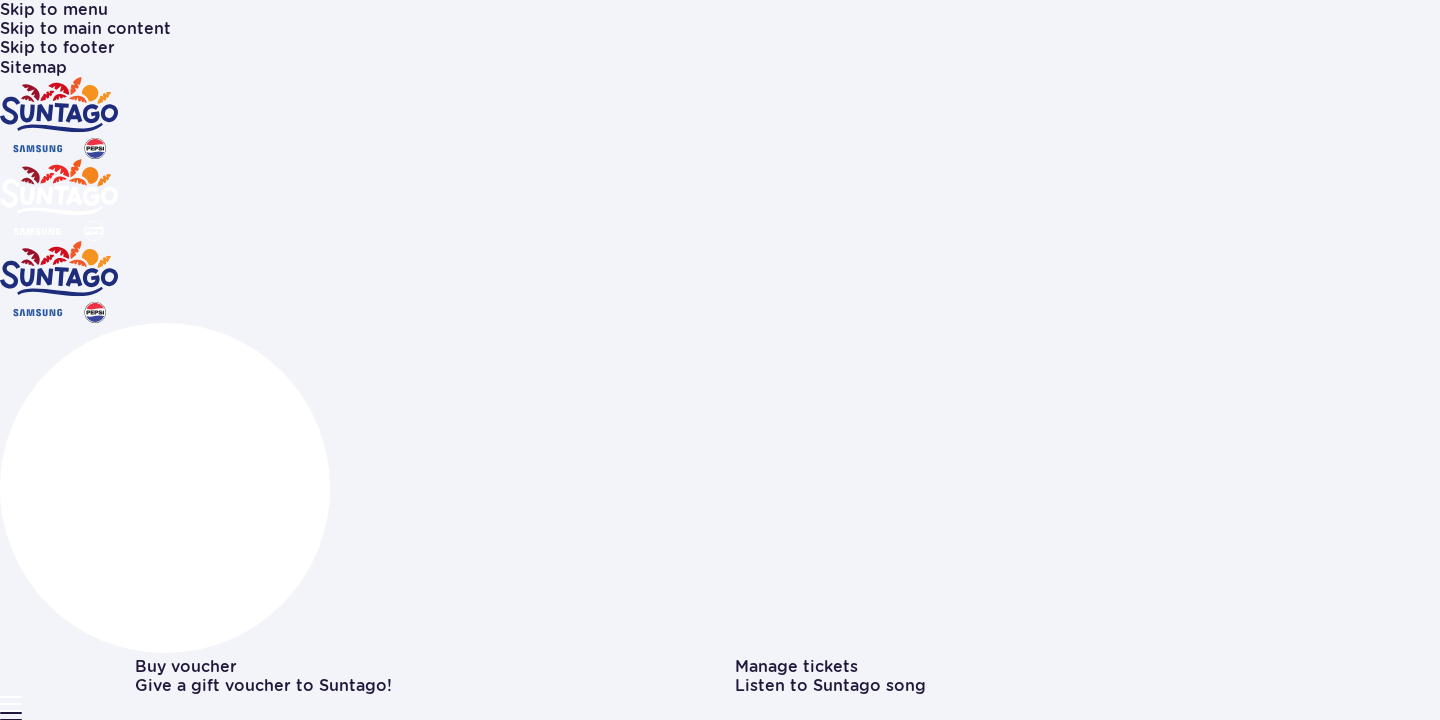 scroll, scrollTop: 0, scrollLeft: 0, axis: both 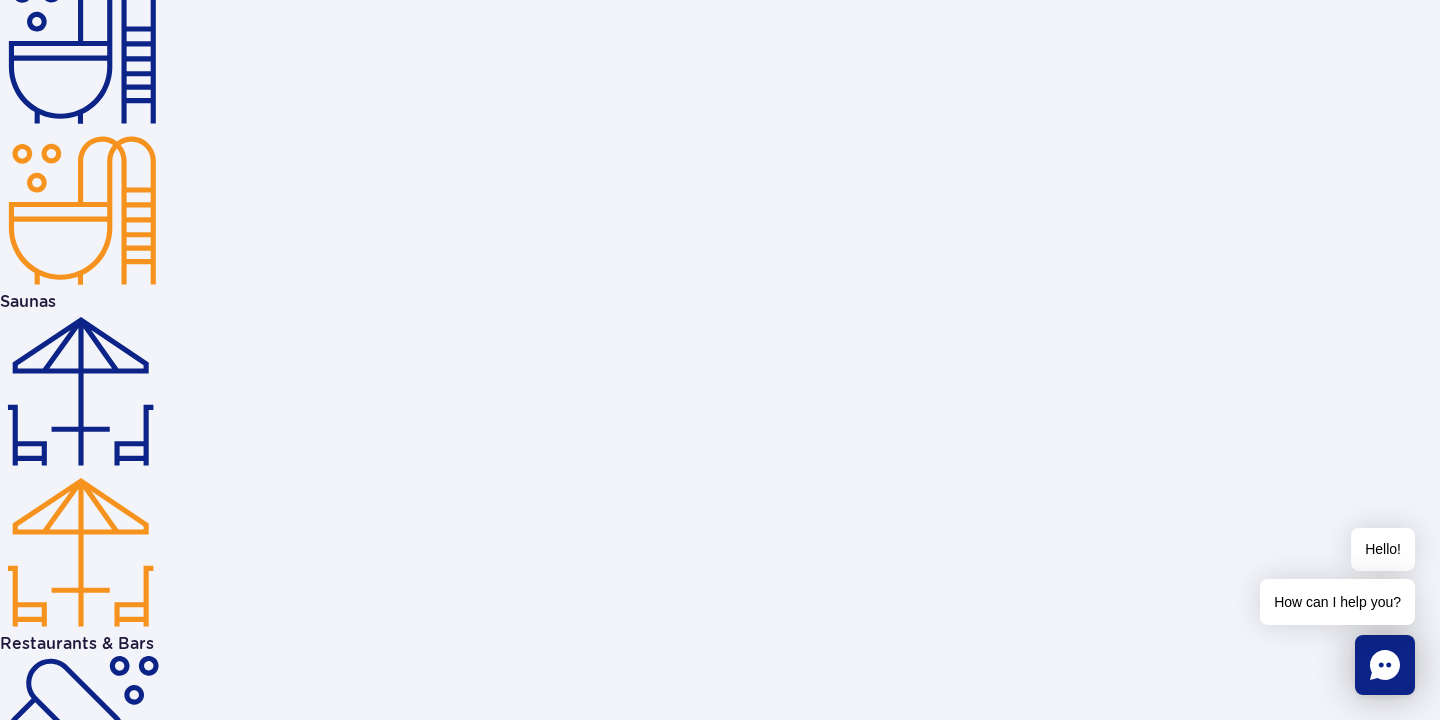 click on "Career" at bounding box center [762, 12791] 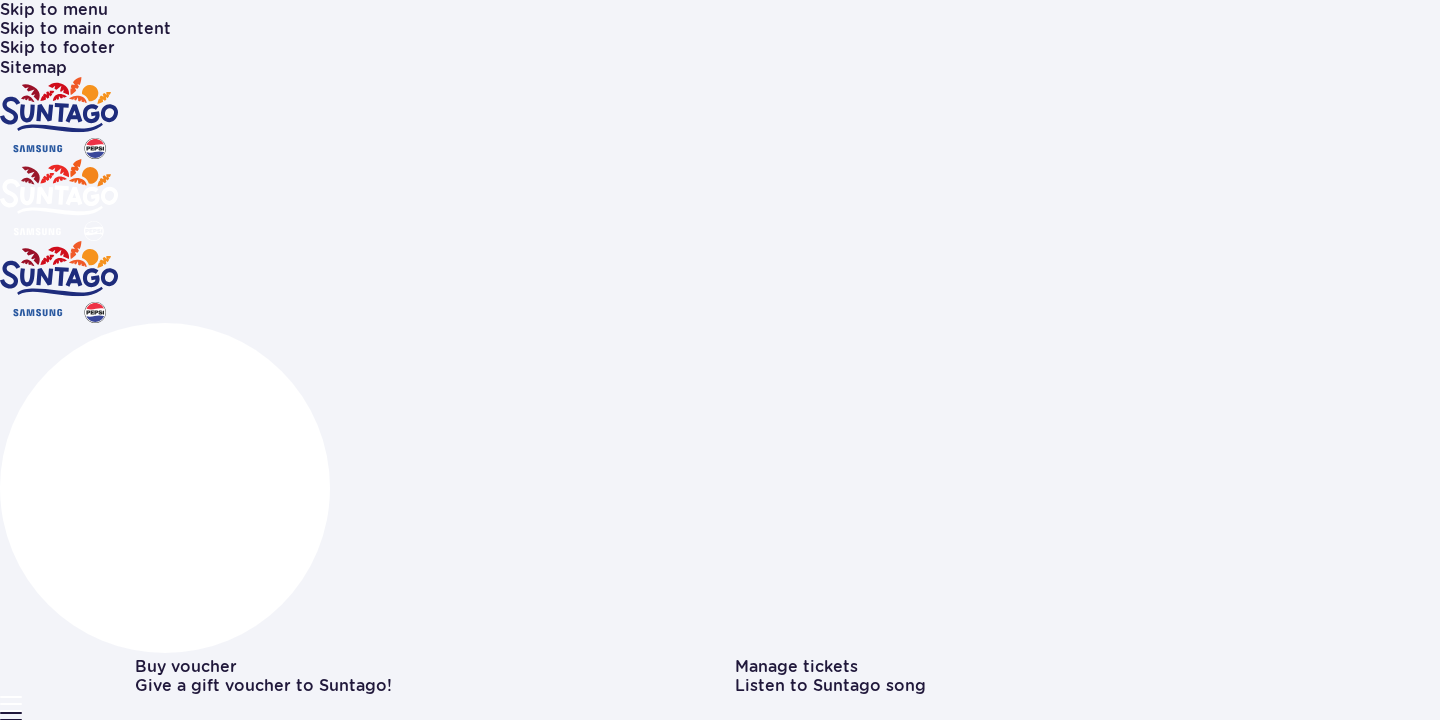 scroll, scrollTop: 0, scrollLeft: 0, axis: both 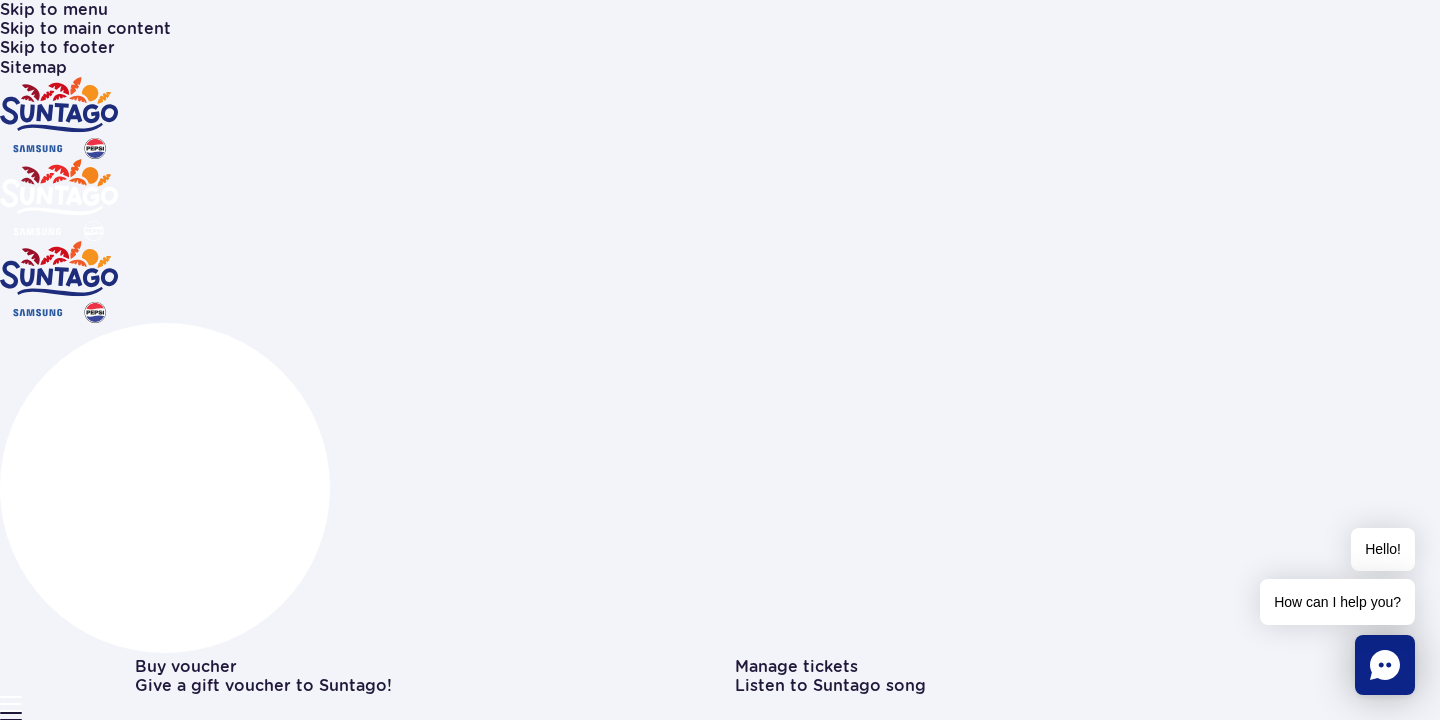 click on "Info & Help" at bounding box center [45, 9625] 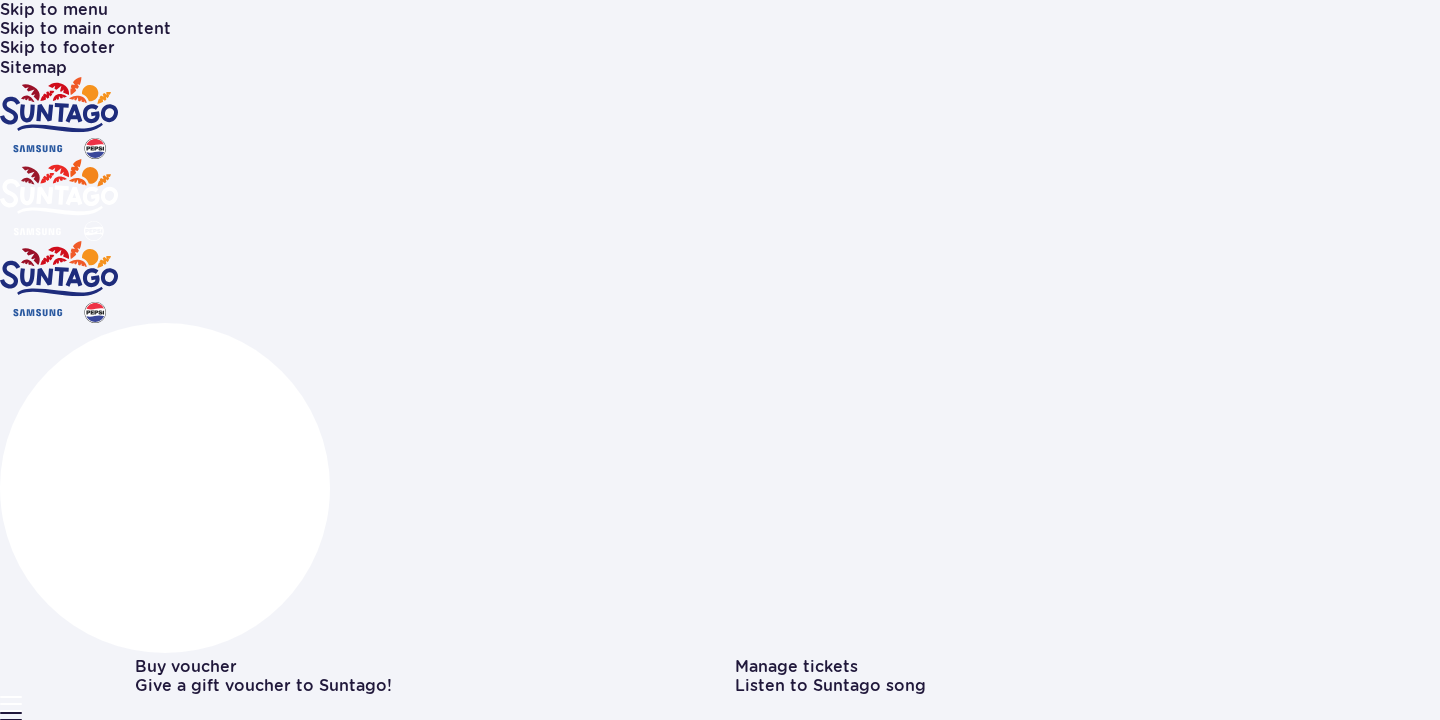 scroll, scrollTop: 0, scrollLeft: 0, axis: both 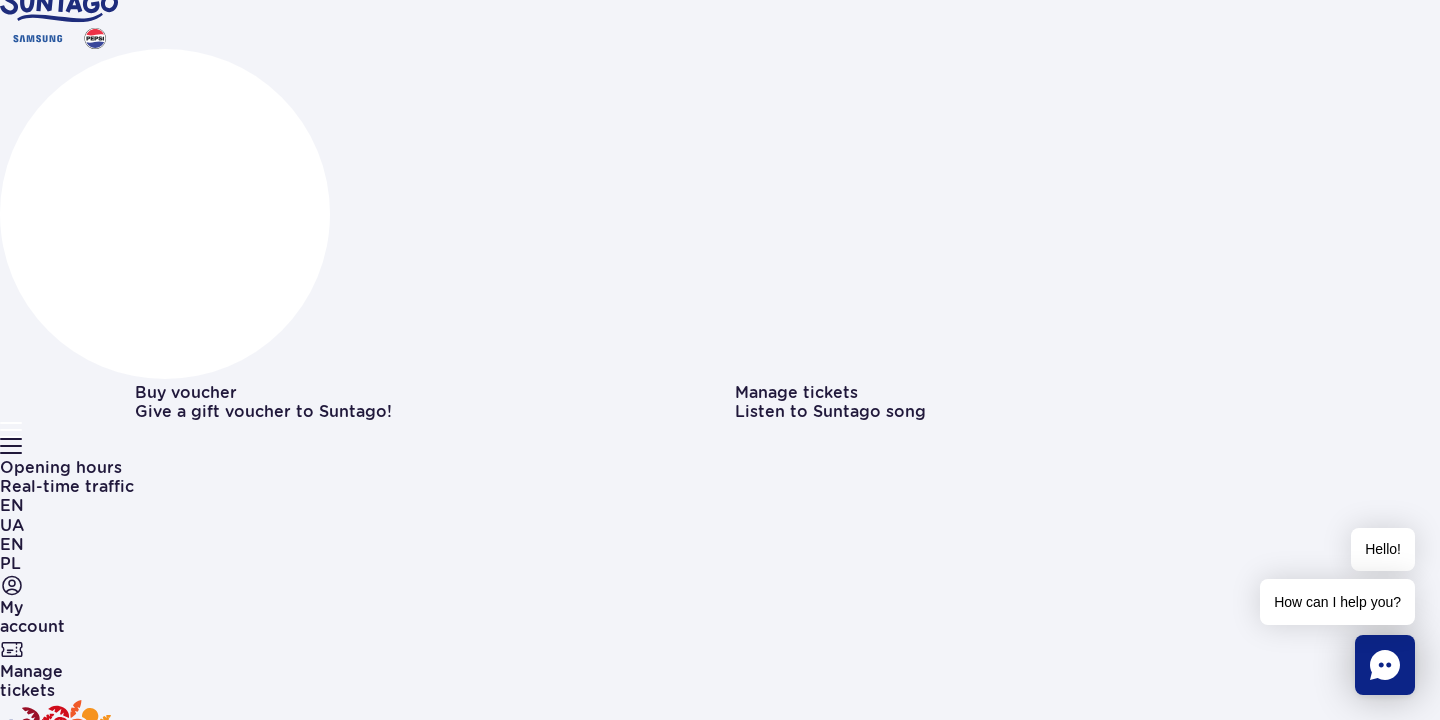 click at bounding box center (535, 11166) 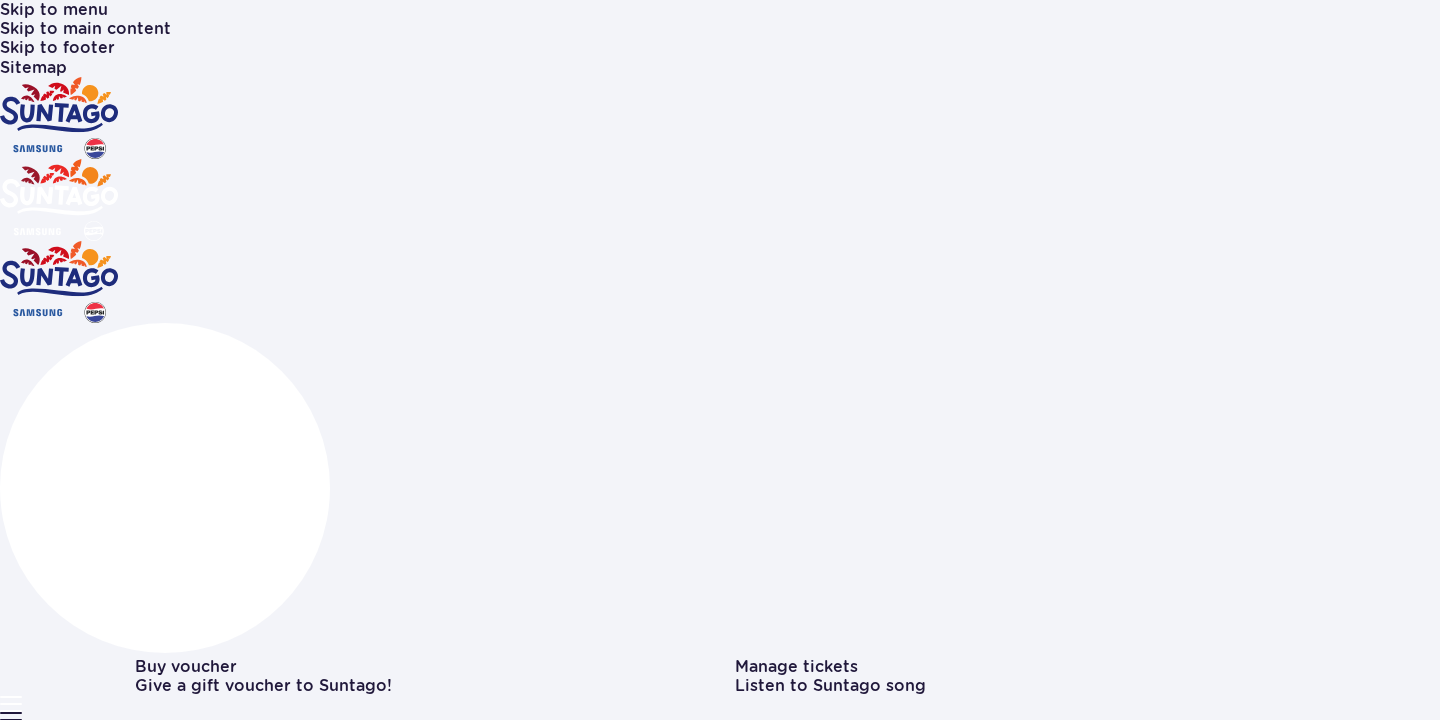 scroll, scrollTop: 2610, scrollLeft: 0, axis: vertical 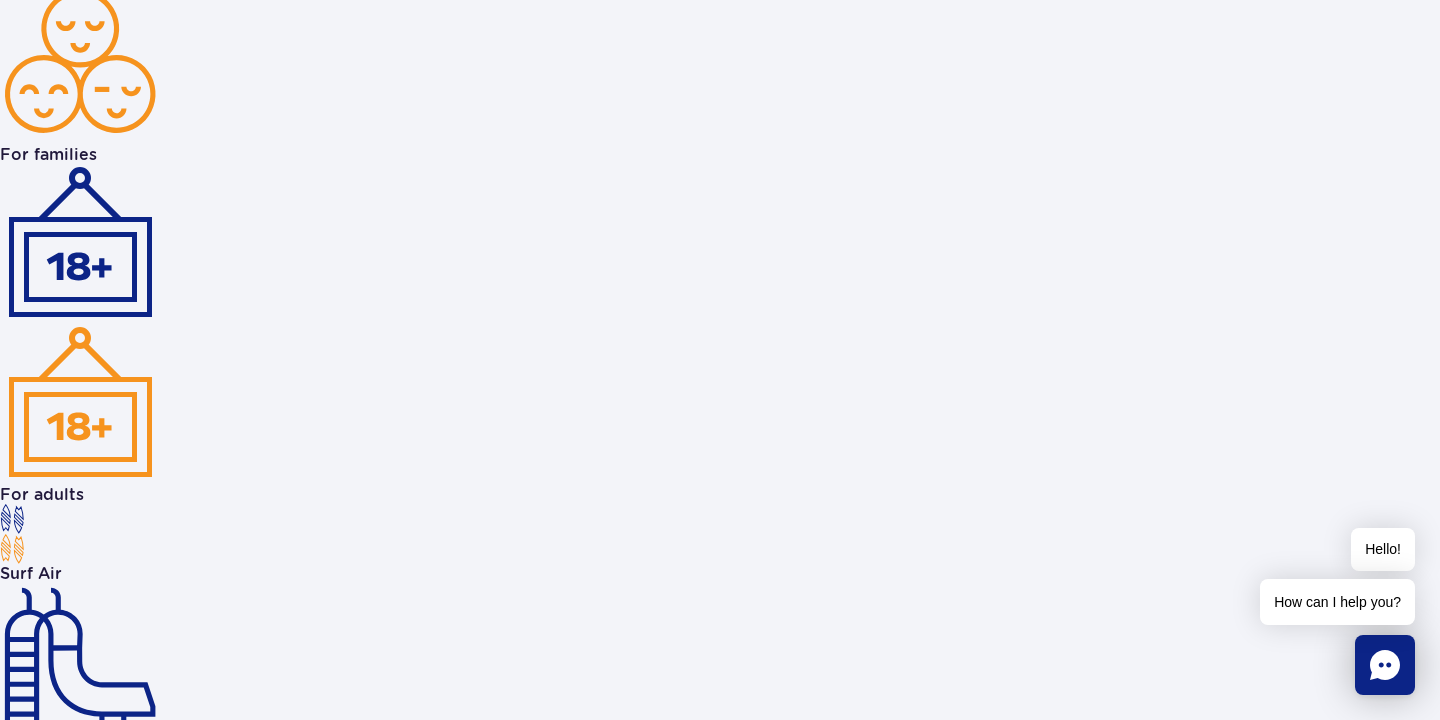 click on "By bus" at bounding box center [363, 9700] 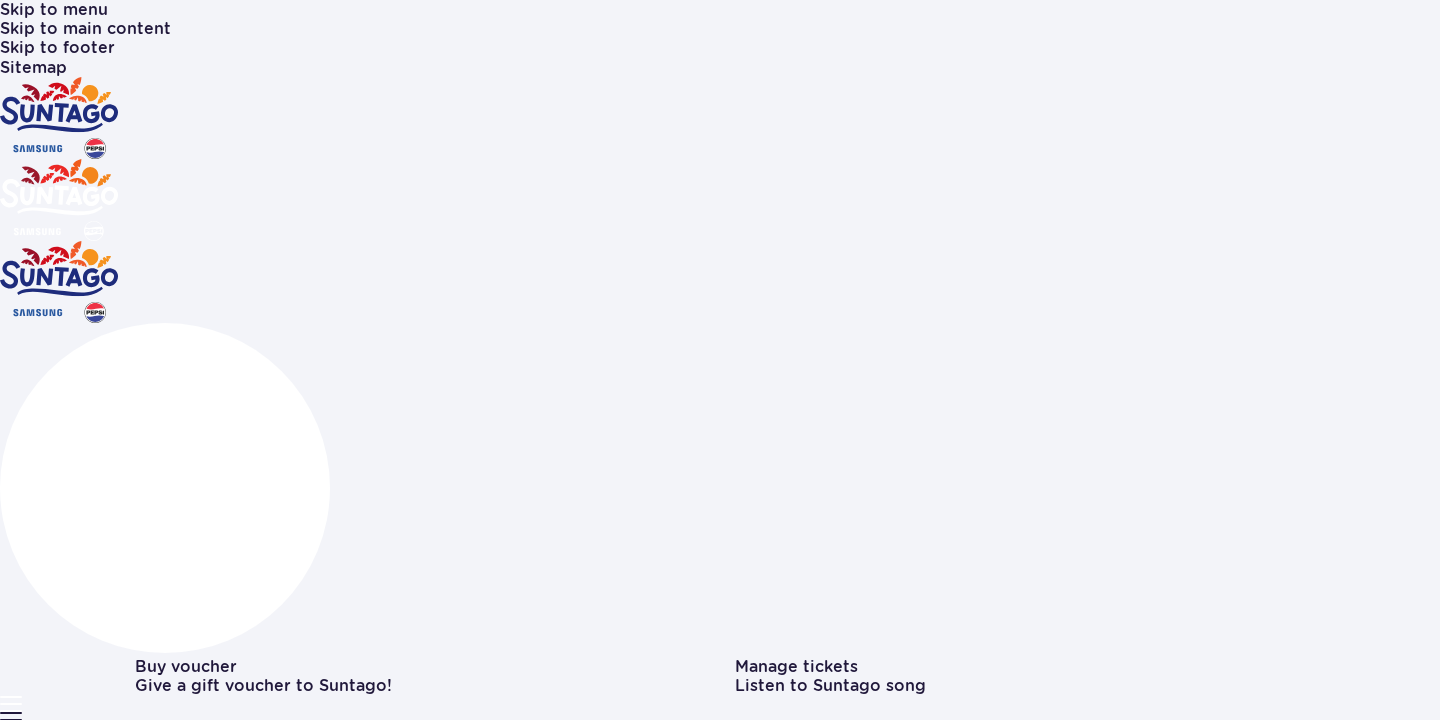 scroll, scrollTop: 0, scrollLeft: 0, axis: both 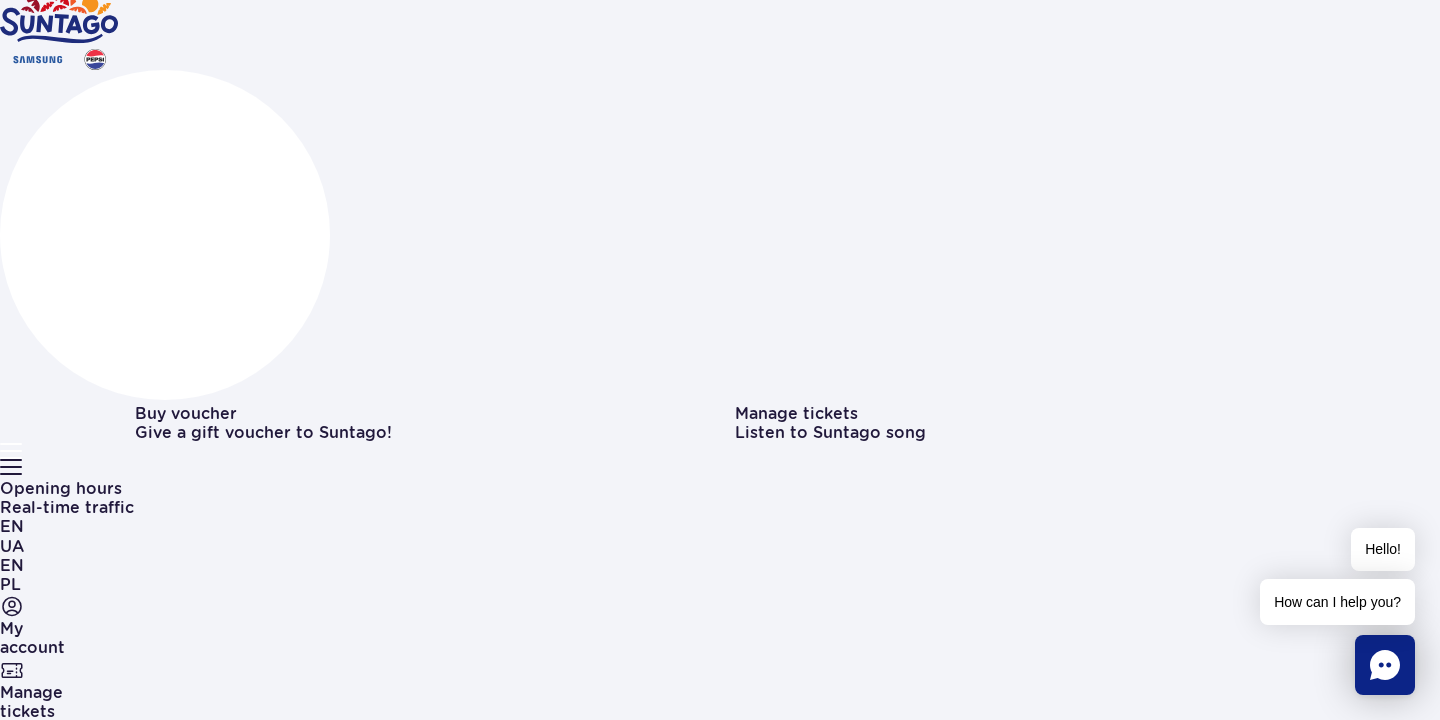 click on "Żyrardów" at bounding box center [187, 11179] 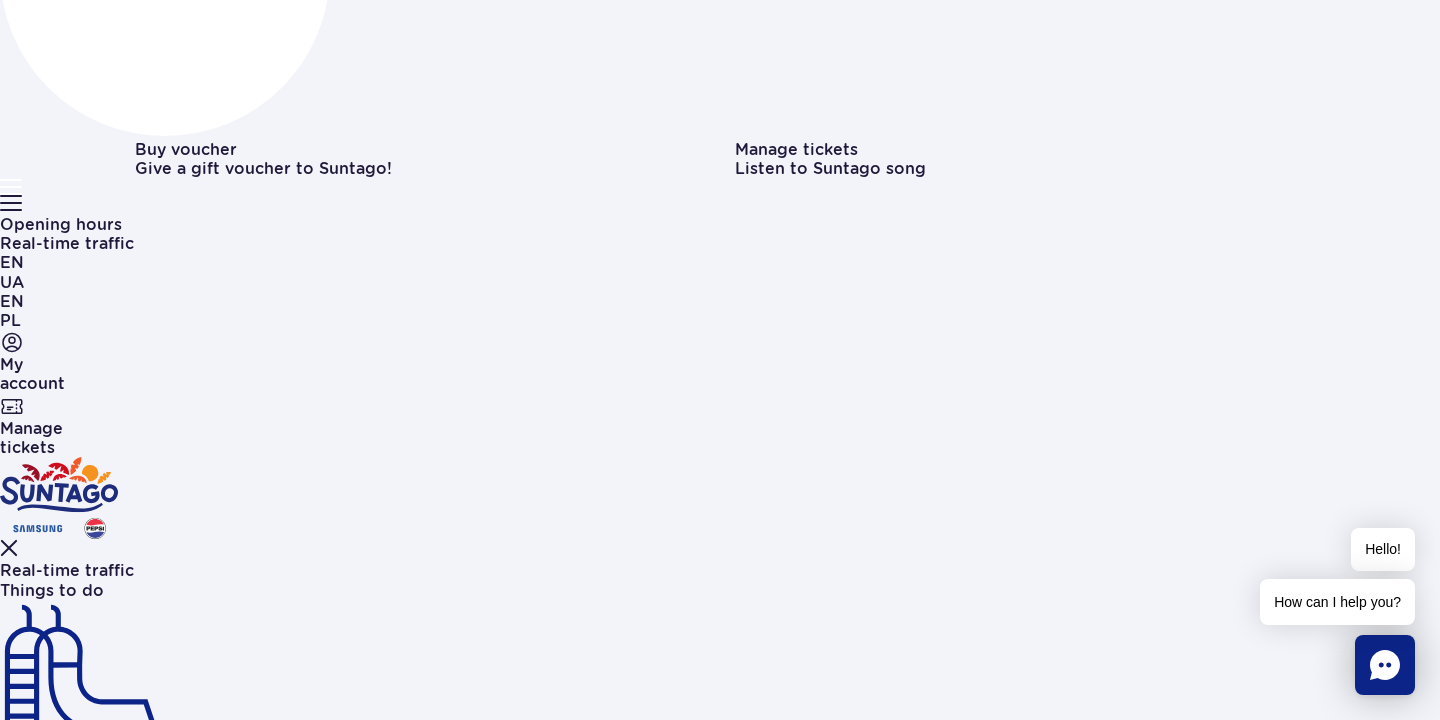 scroll, scrollTop: 287, scrollLeft: 0, axis: vertical 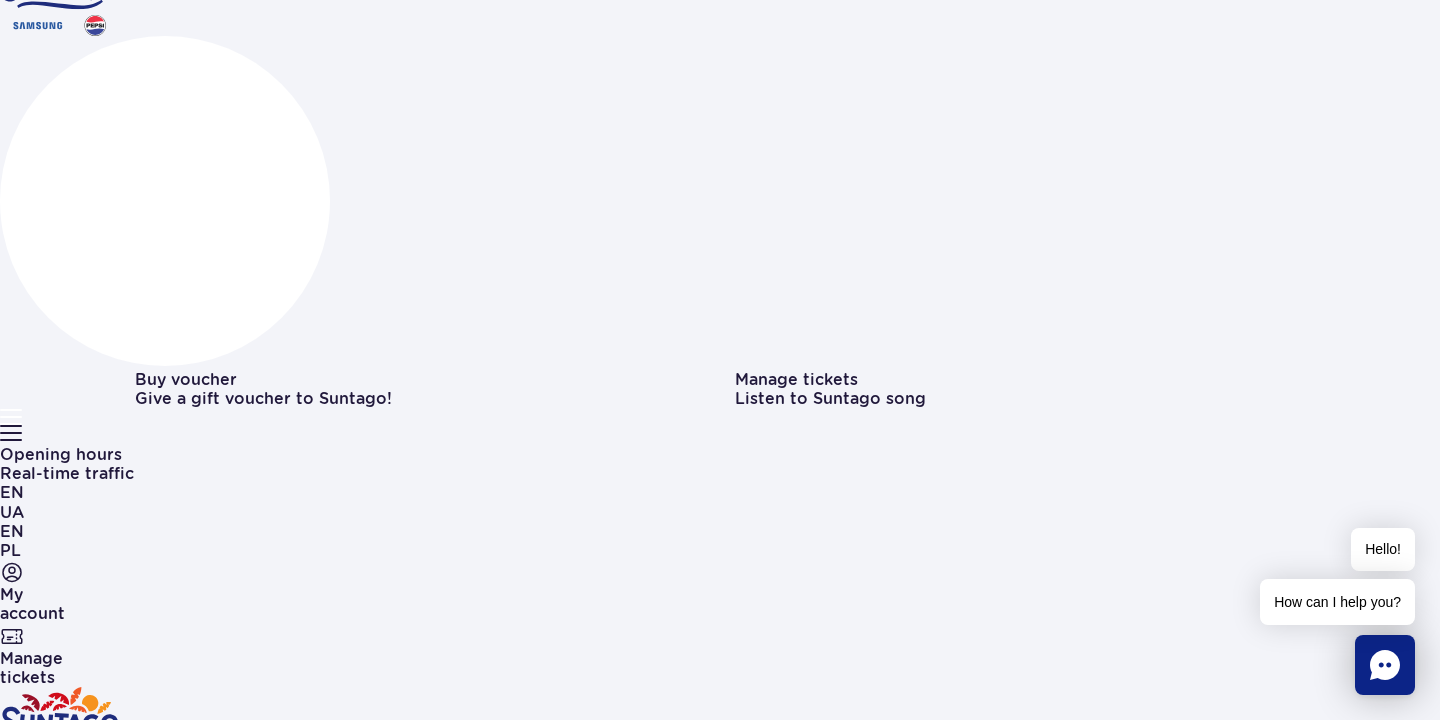 click at bounding box center [476, 11117] 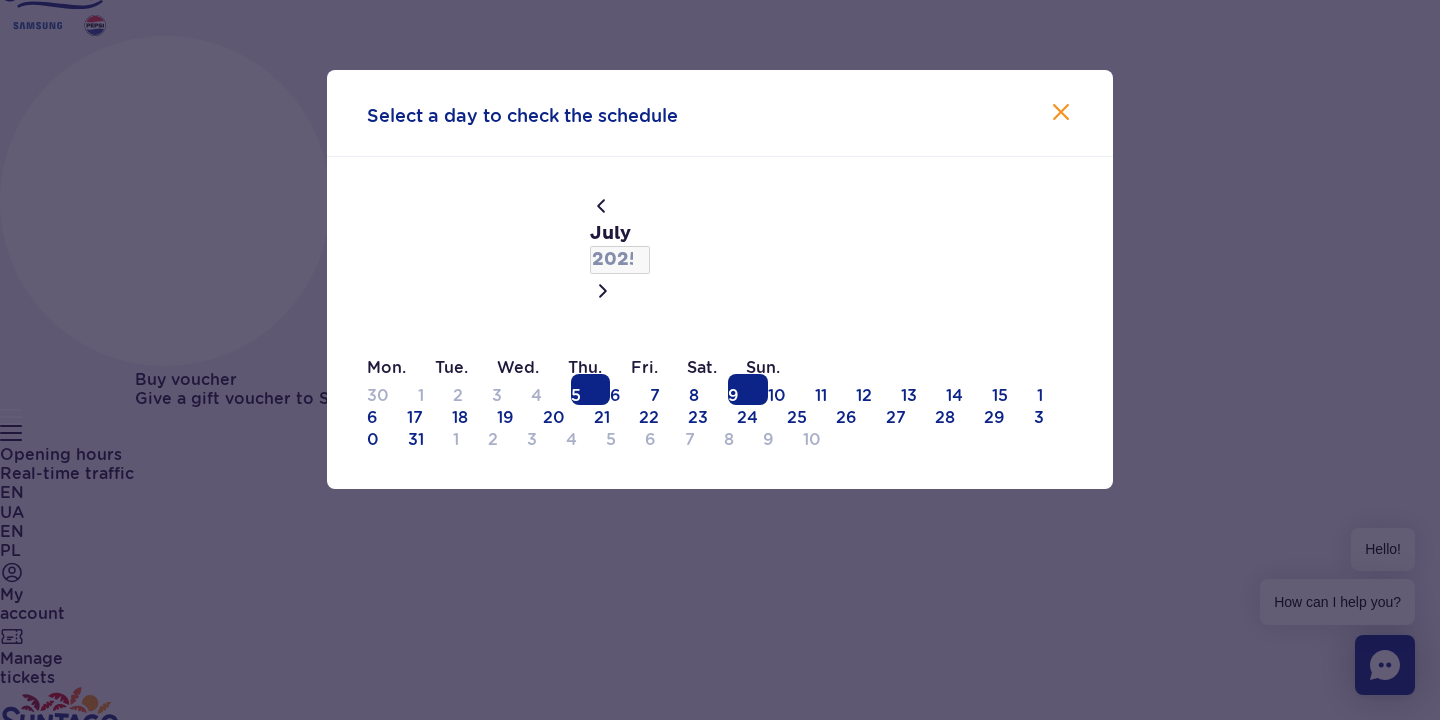 click on "9" at bounding box center (748, 389) 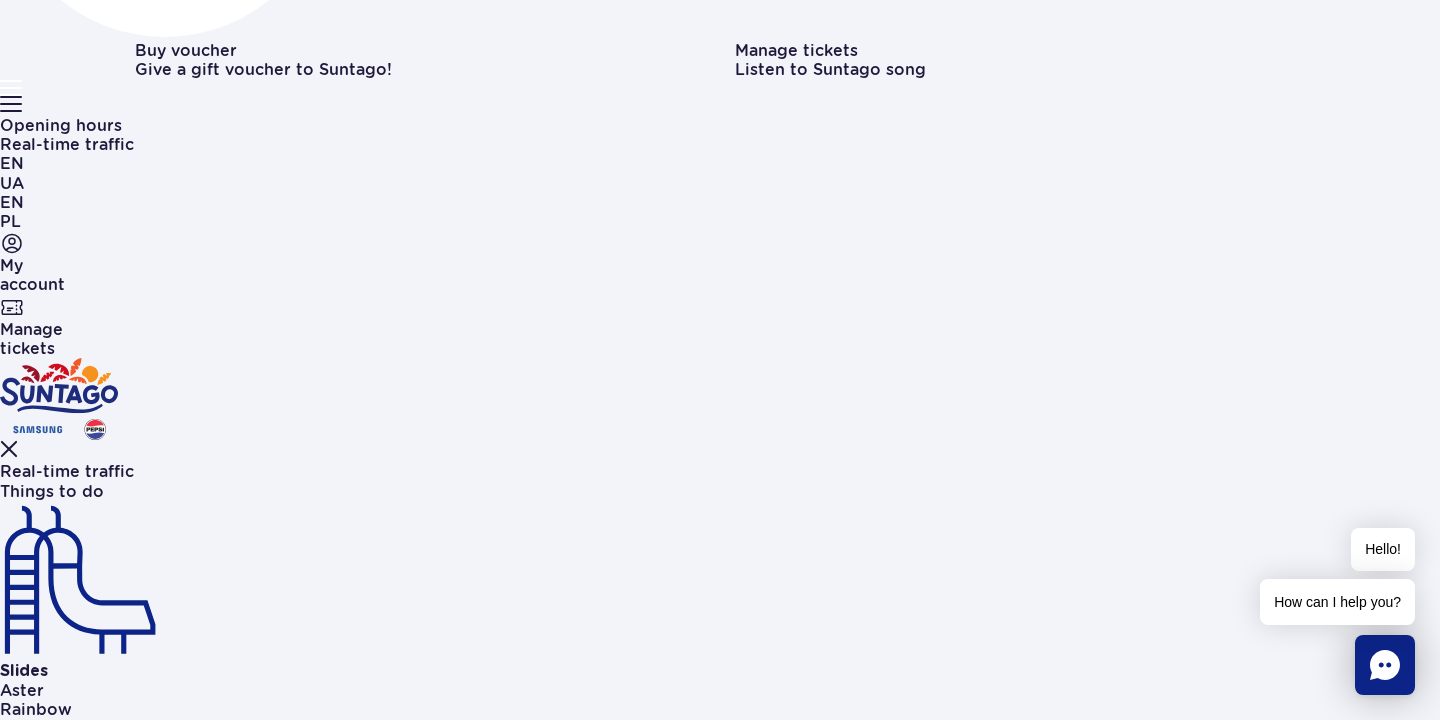 scroll, scrollTop: 327, scrollLeft: 0, axis: vertical 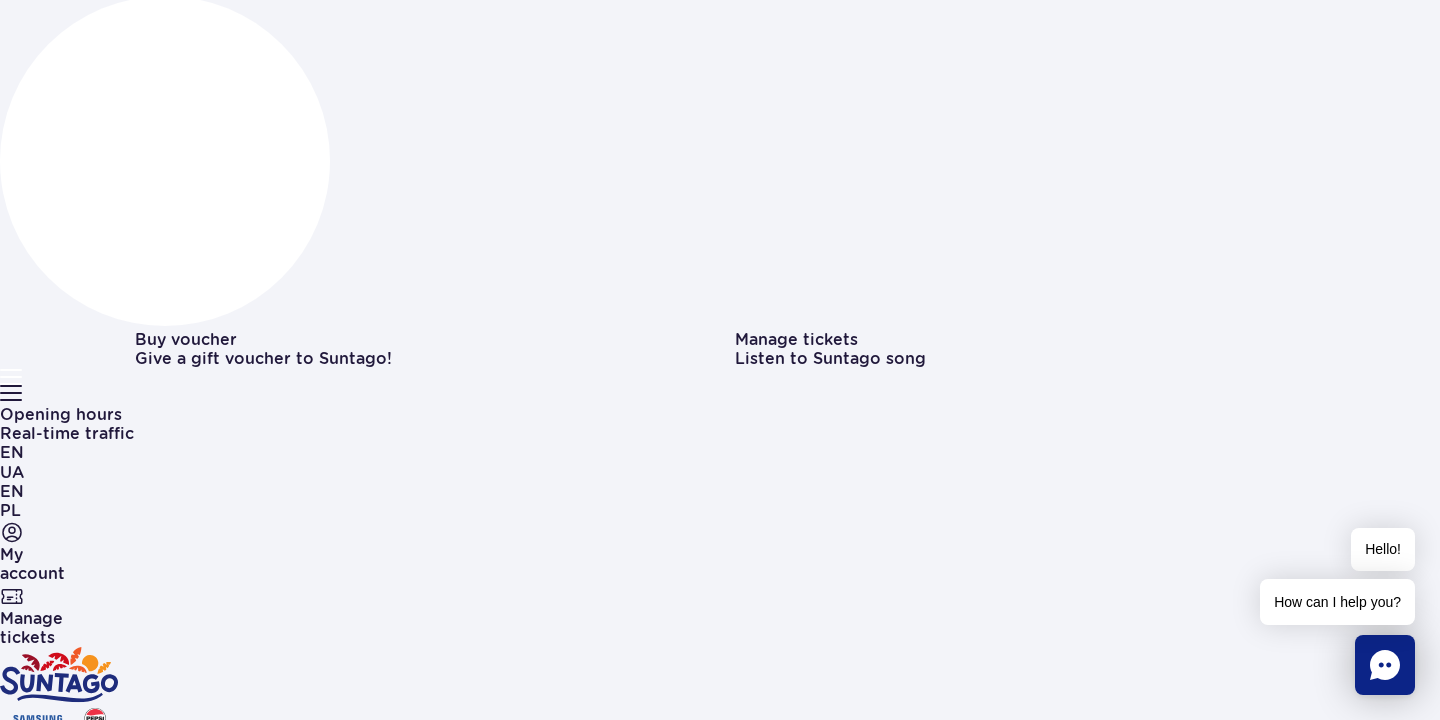 click at bounding box center (476, 11077) 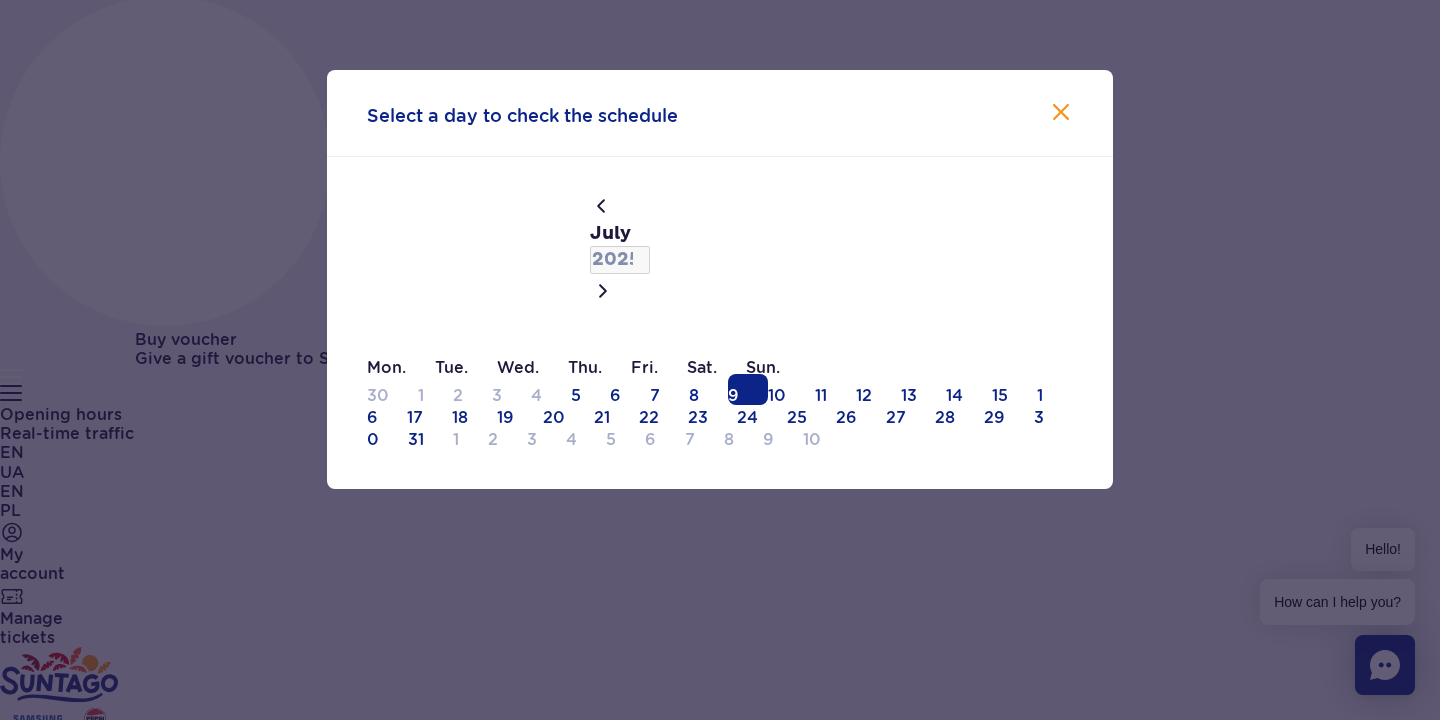 click on "Select a day to check the schedule" at bounding box center (720, 113) 